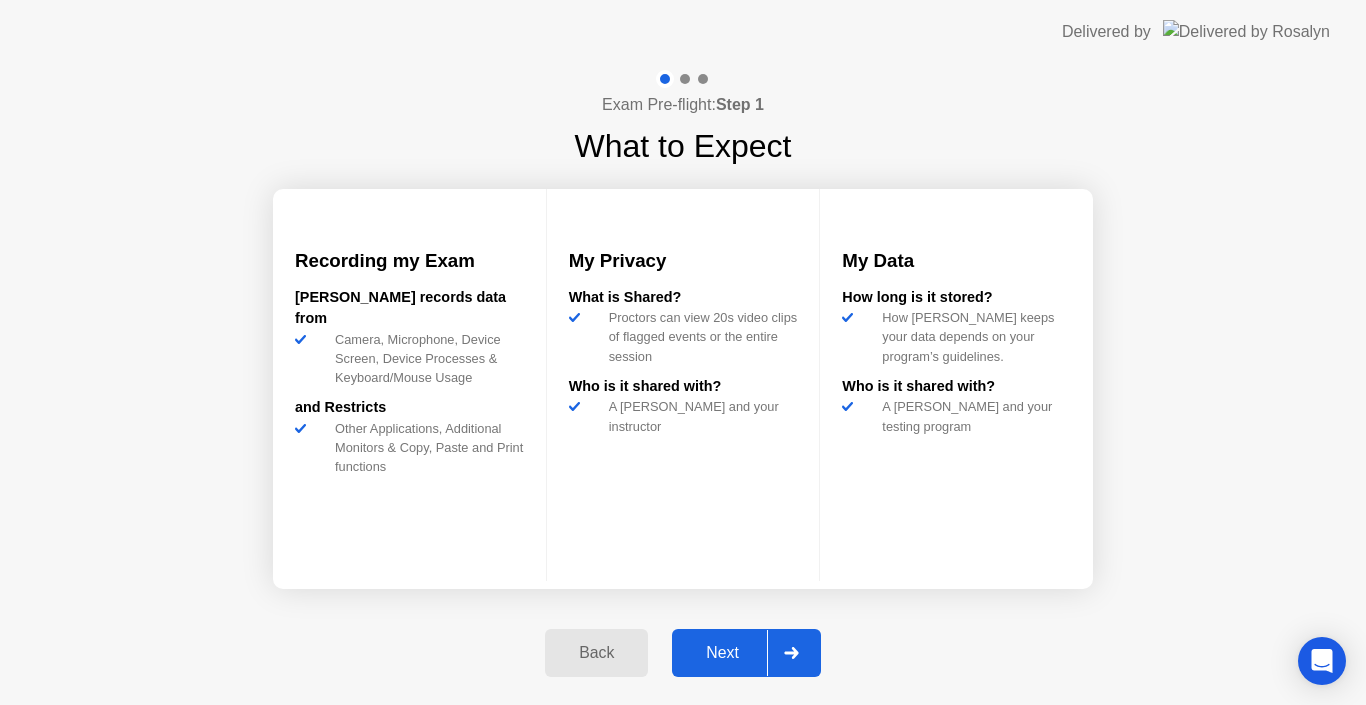 scroll, scrollTop: 0, scrollLeft: 0, axis: both 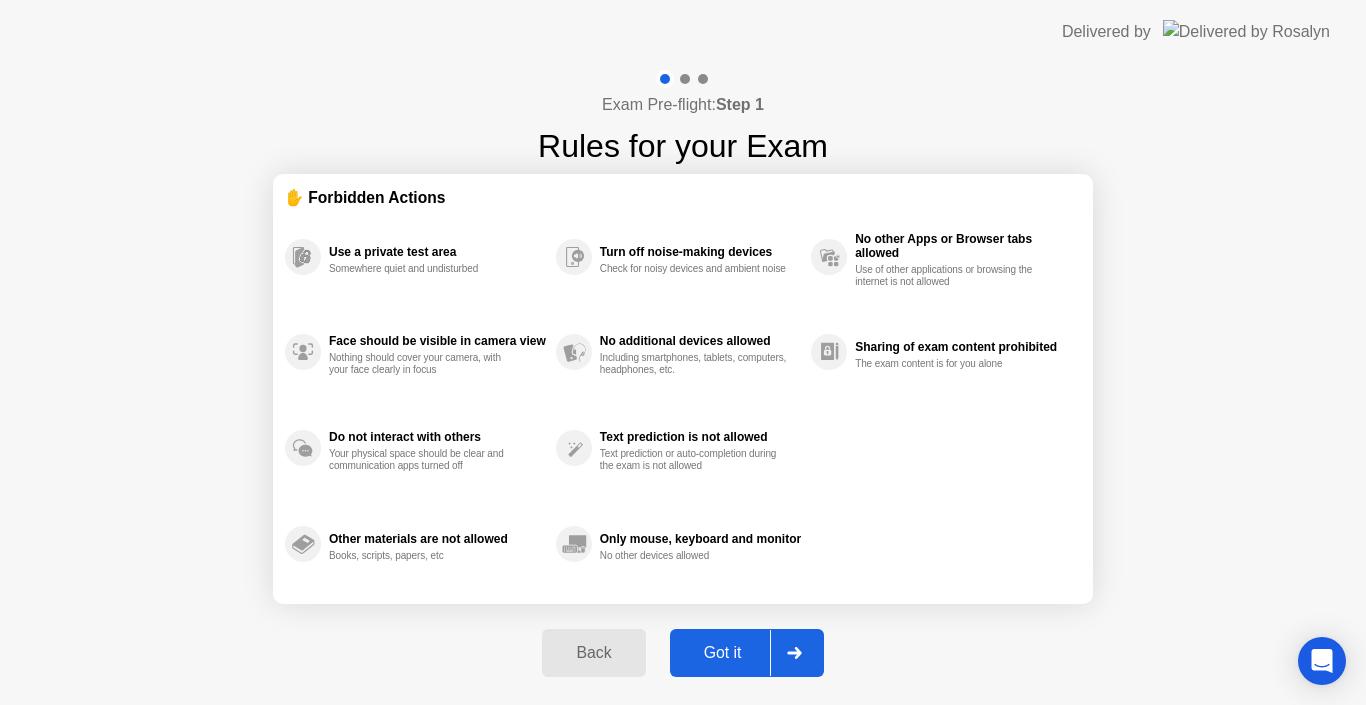 click on "Got it" 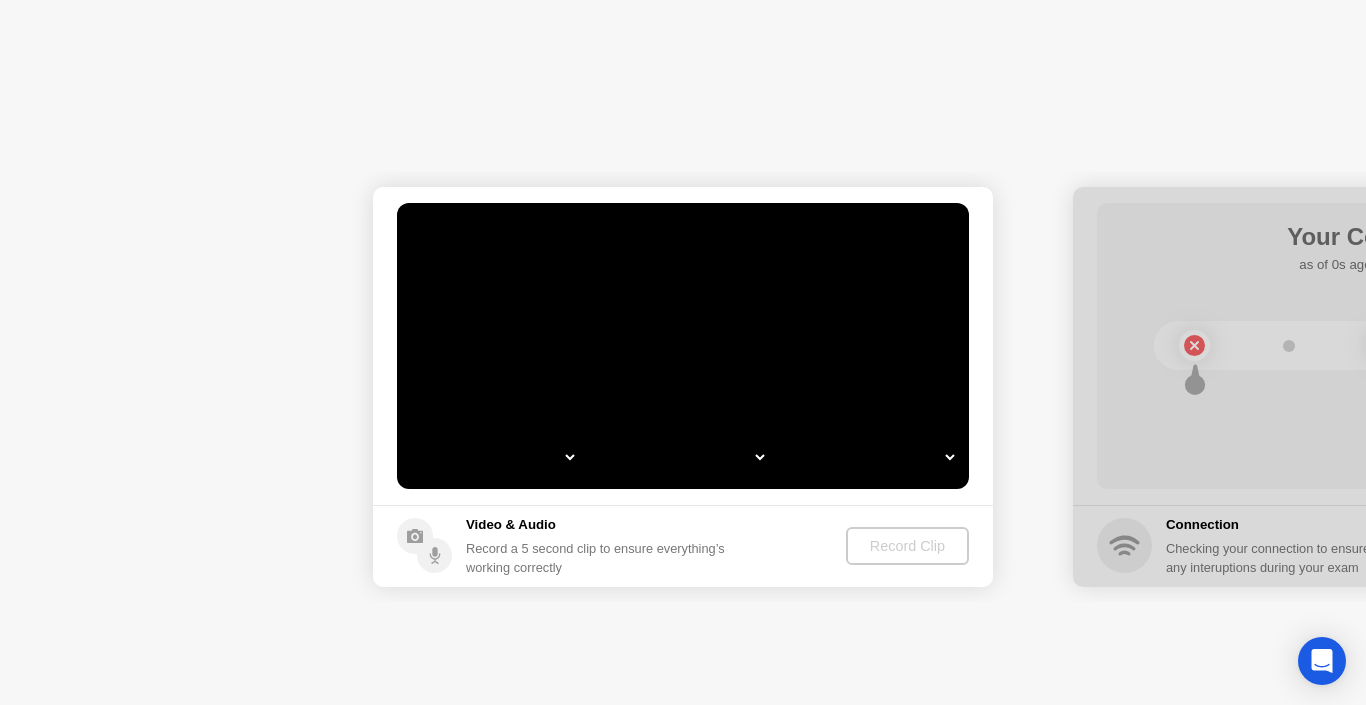 select on "*" 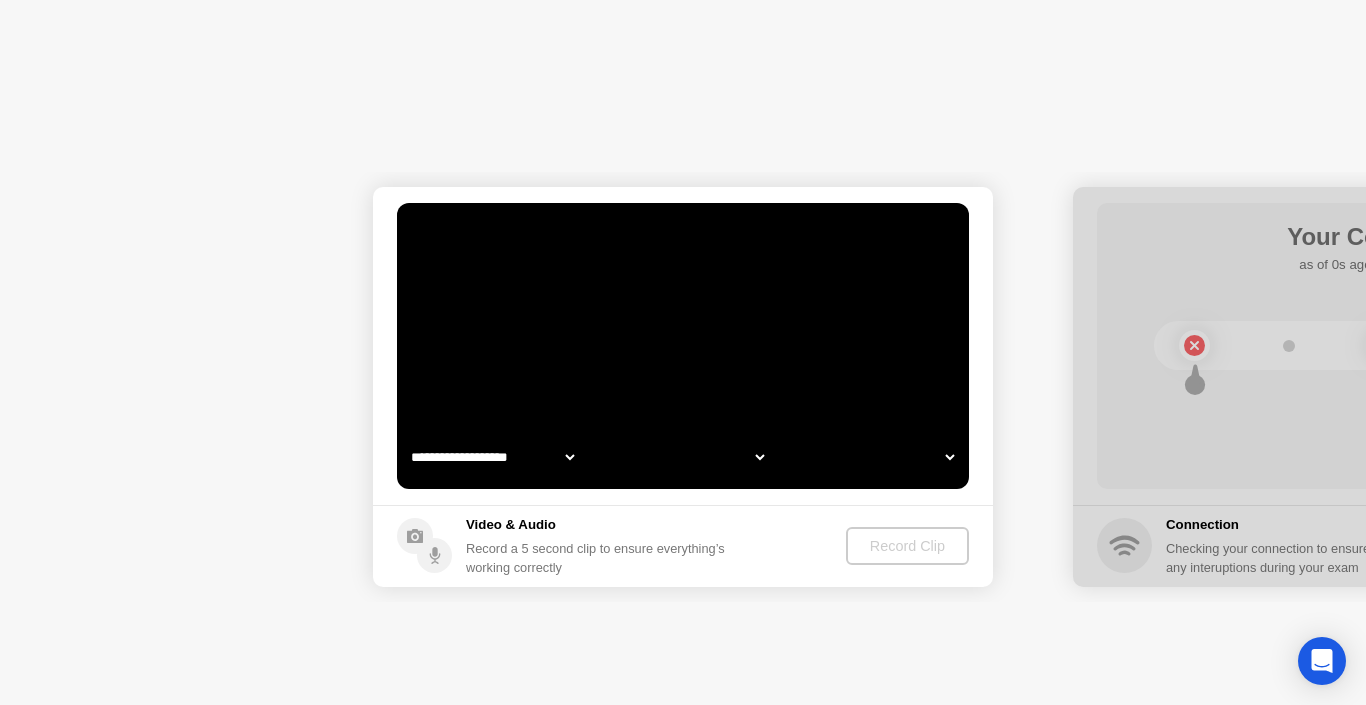 select on "*" 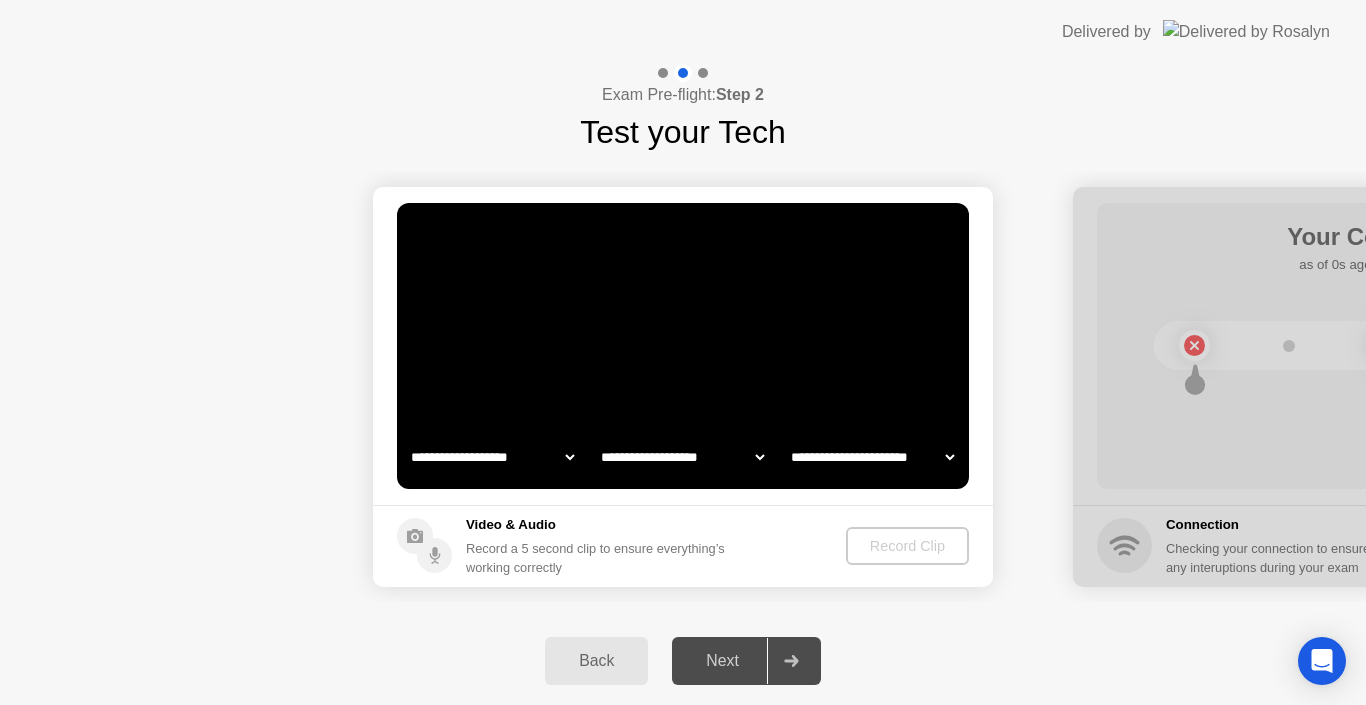 select on "**********" 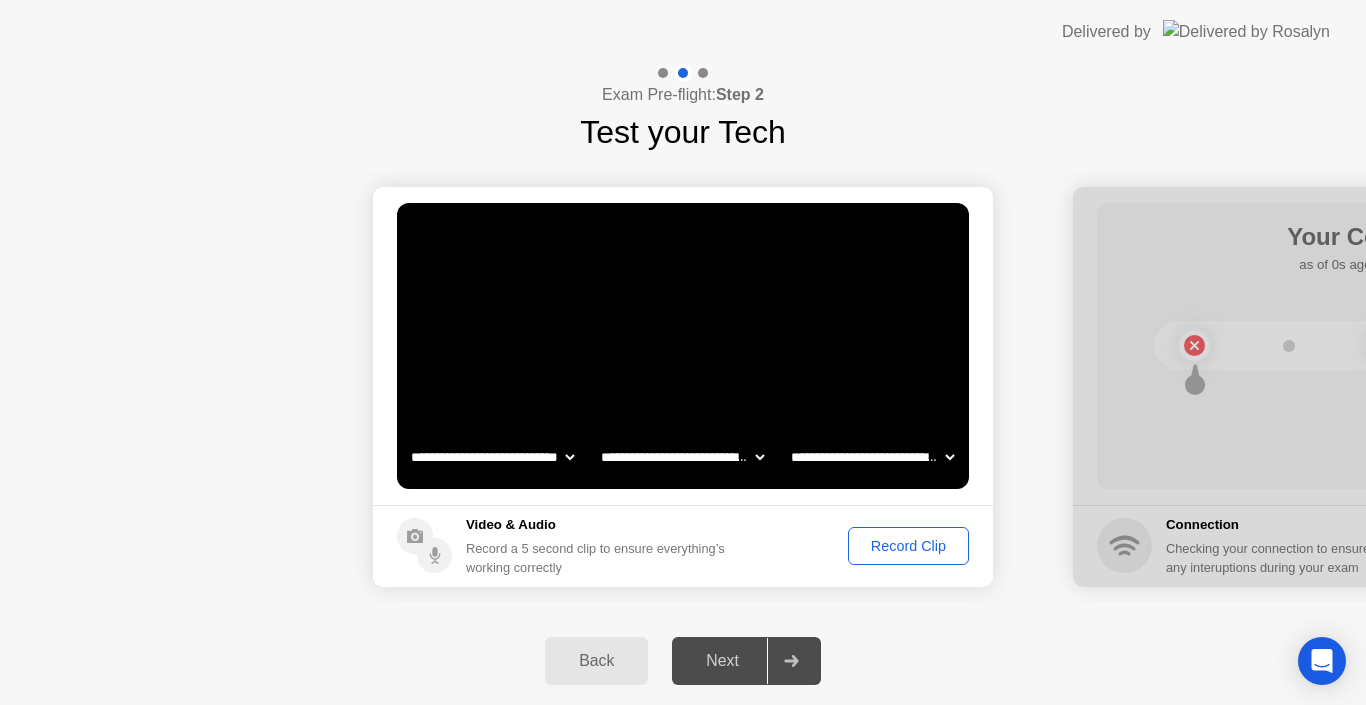 click on "Record Clip" 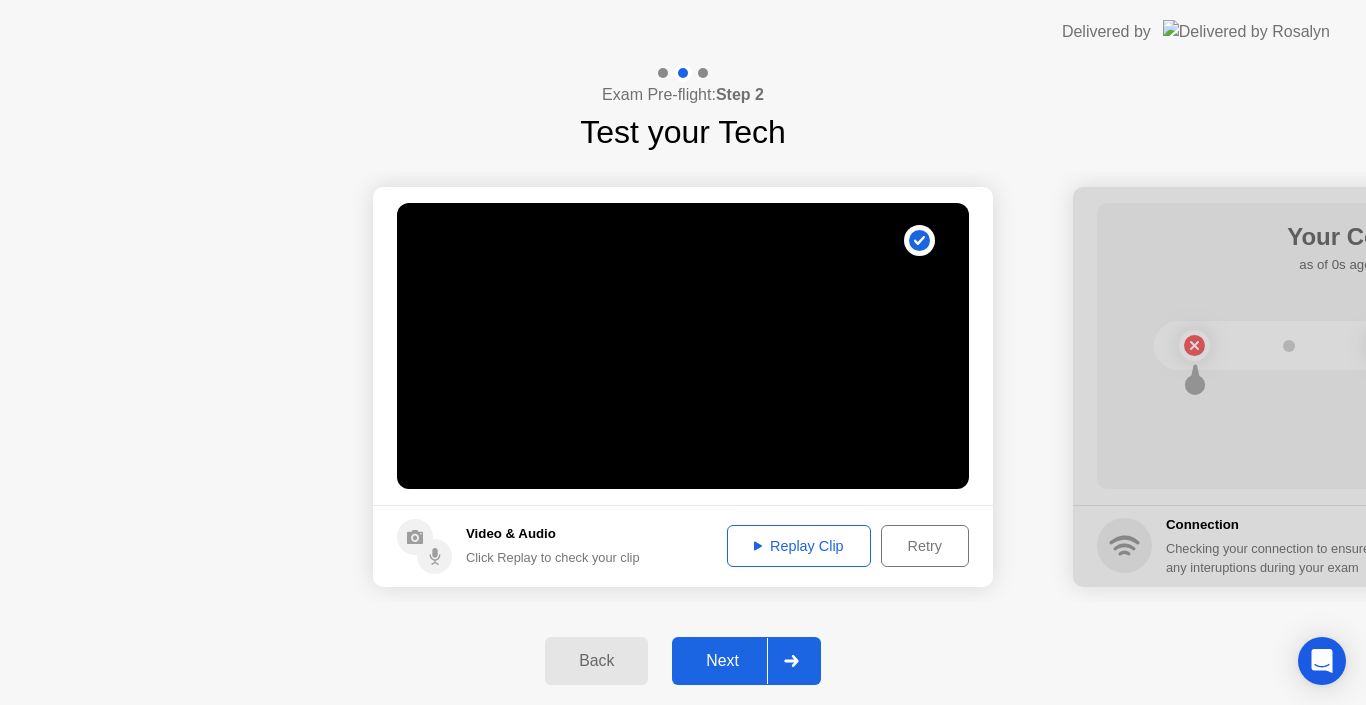 click on "Replay Clip" 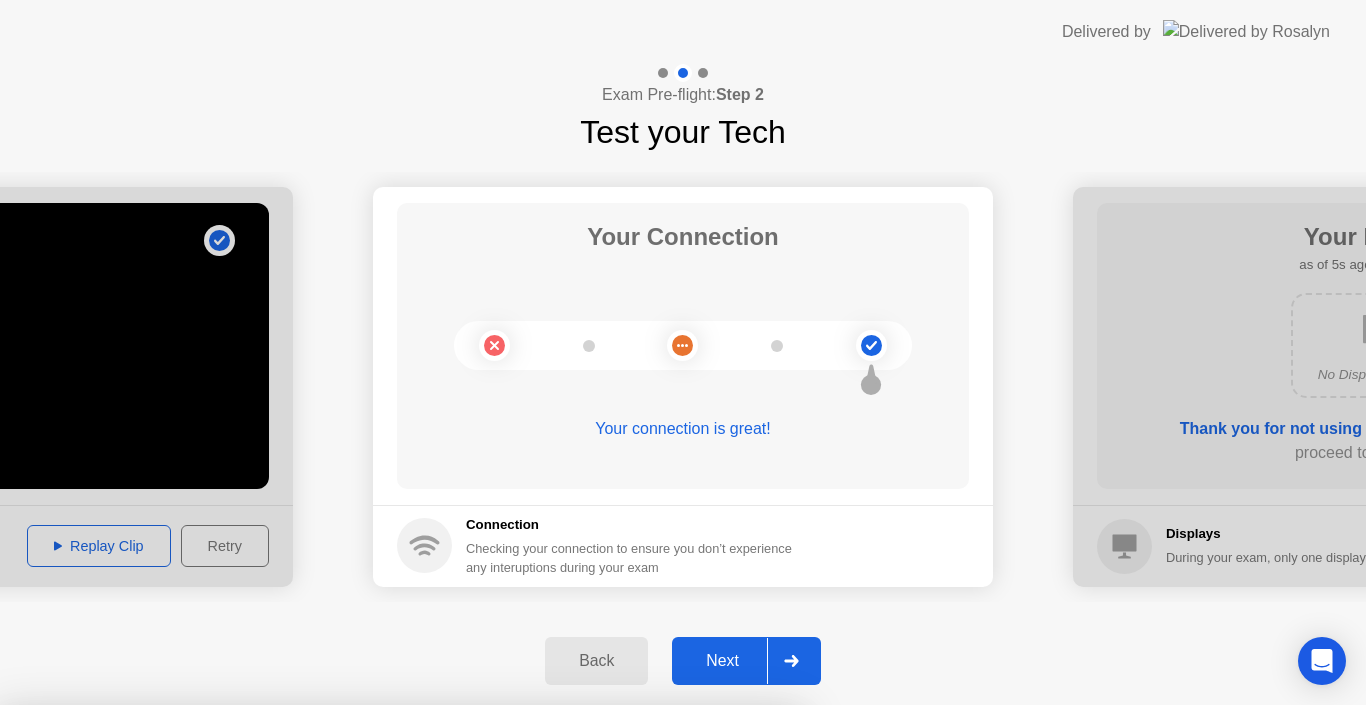 click on "Close App" at bounding box center (400, 1061) 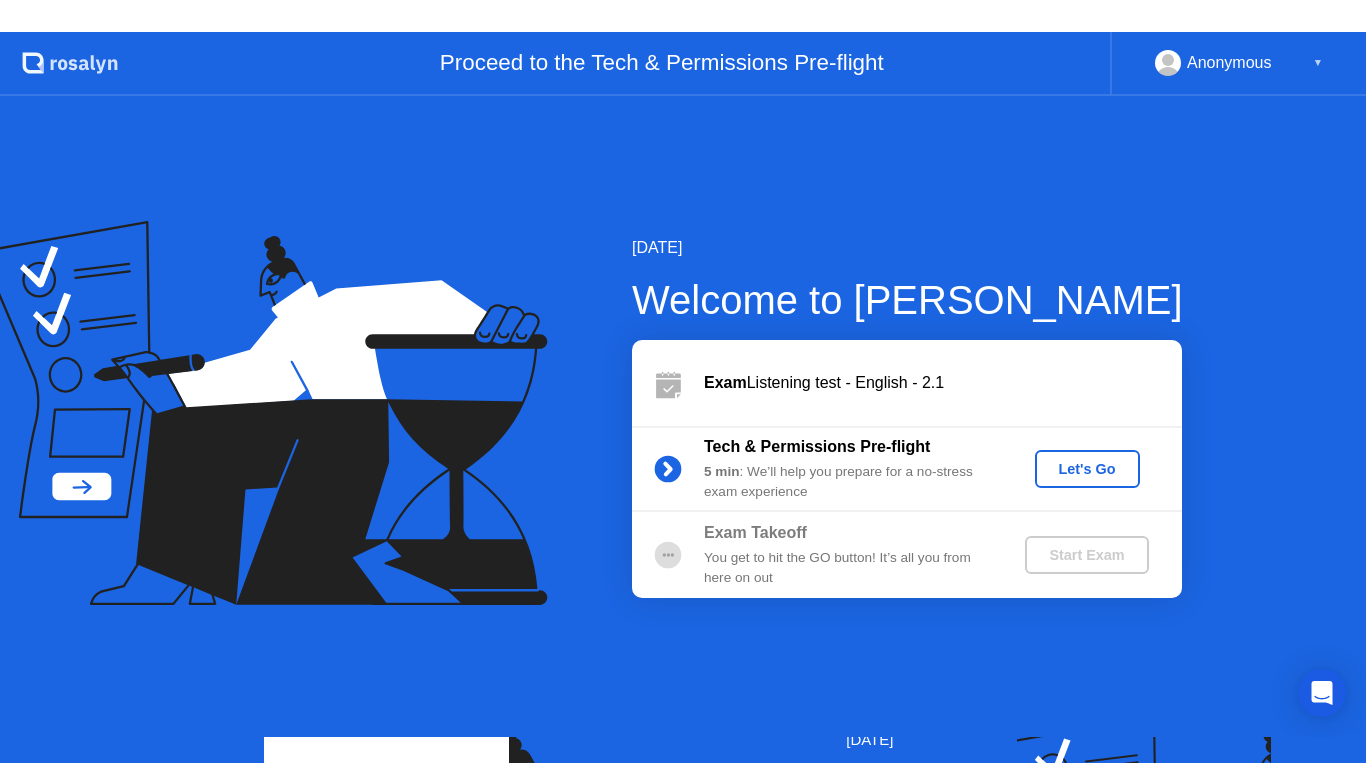 scroll, scrollTop: 0, scrollLeft: 0, axis: both 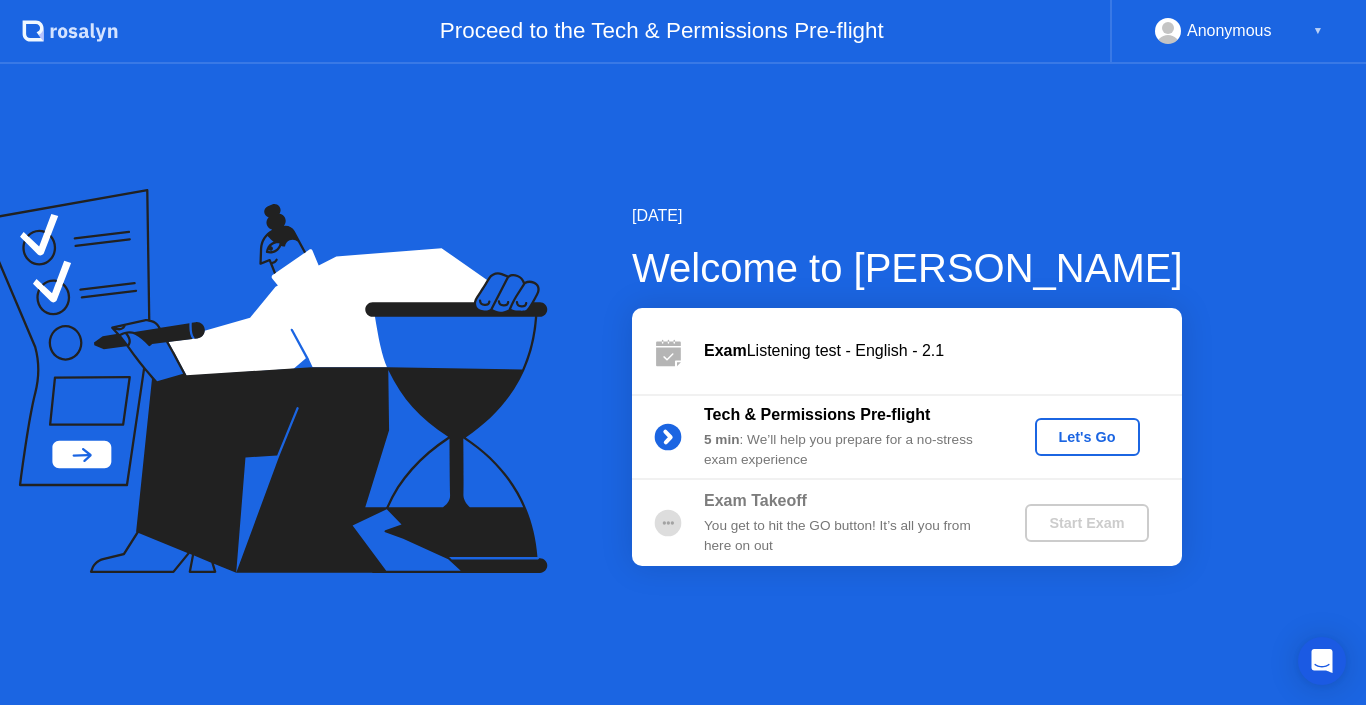 click on "Let's Go" 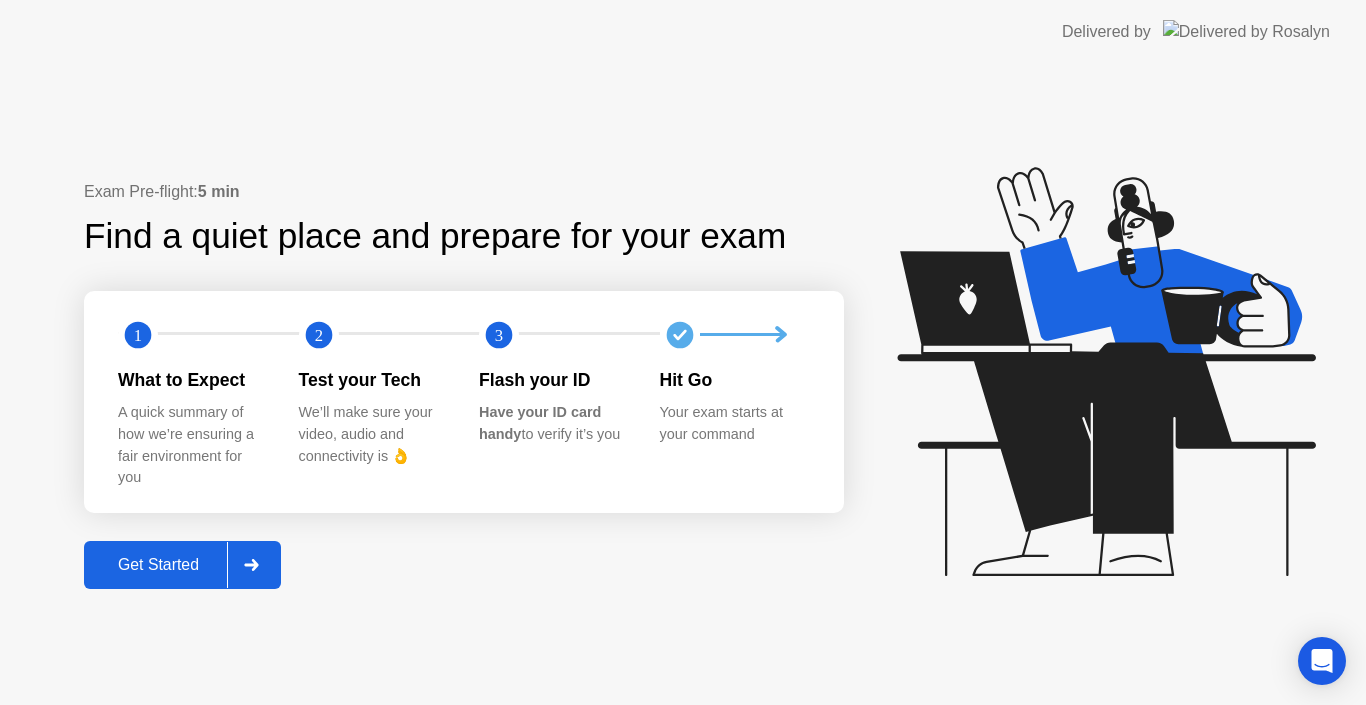 click on "Get Started" 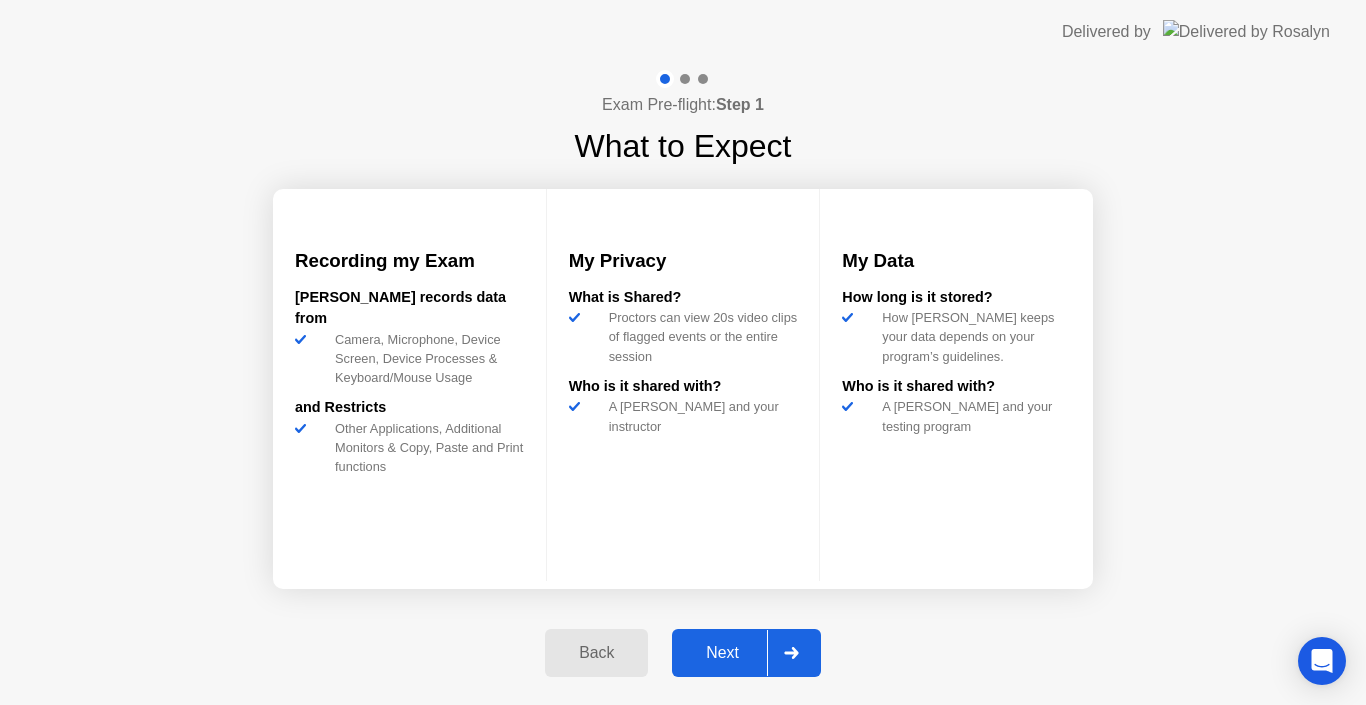 click on "Next" 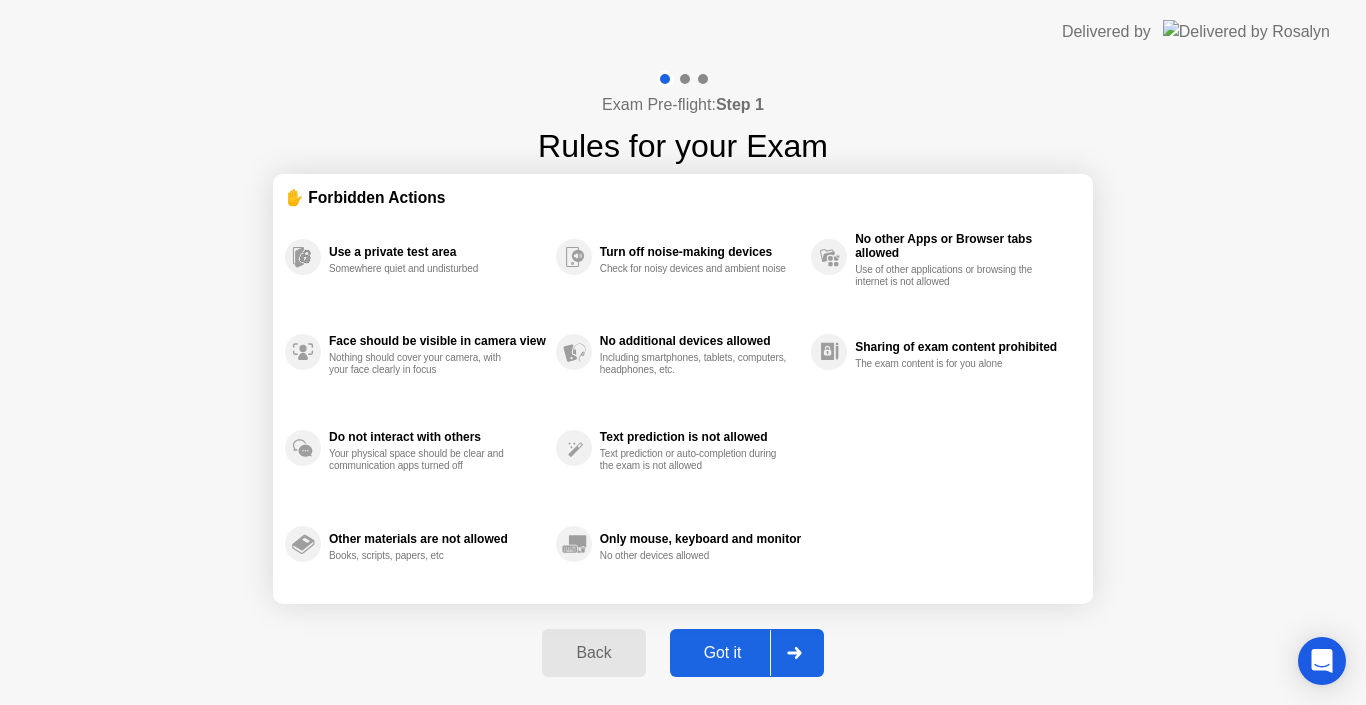 click on "Exam Pre-flight:  Step 1 Rules for your Exam ✋ Forbidden Actions Use a private test area Somewhere quiet and undisturbed Face should be visible in camera view Nothing should cover your camera, with your face clearly in focus Do not interact with others Your physical space should be clear and communication apps turned off Other materials are not allowed Books, scripts, papers, etc Turn off noise-making devices Check for noisy devices and ambient noise No additional devices allowed Including smartphones, tablets, computers, headphones, etc. Text prediction is not allowed Text prediction or auto-completion during the exam is not allowed Only mouse, keyboard and monitor No other devices allowed No other Apps or Browser tabs allowed Use of other applications or browsing the internet is not allowed Sharing of exam content prohibited The exam content is for you alone Back Got it" 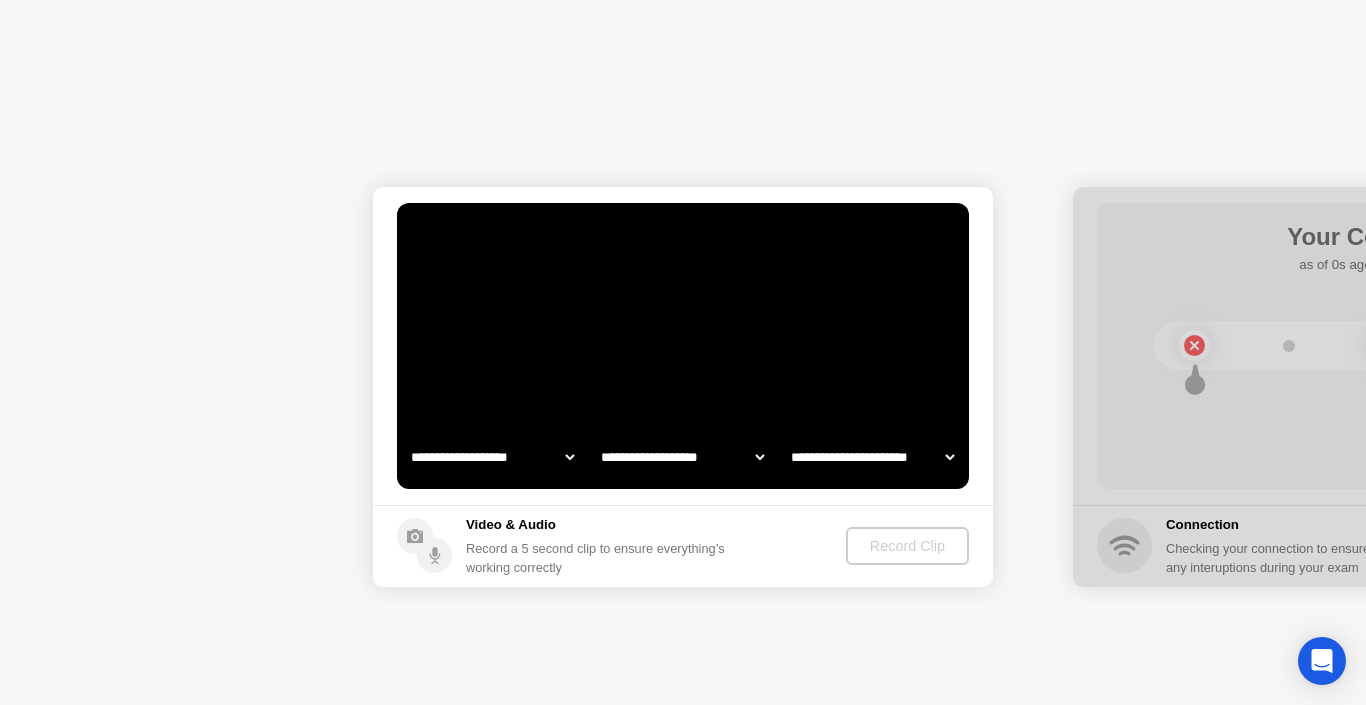 select on "**********" 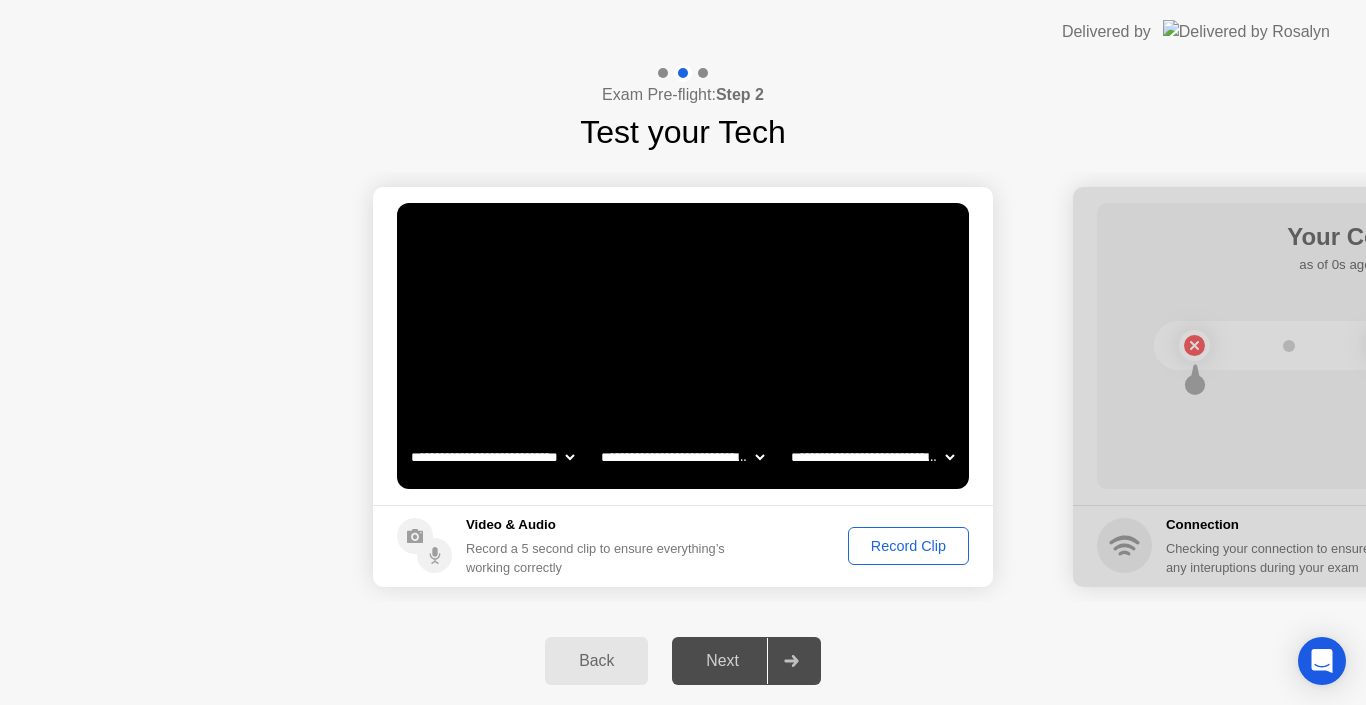 click on "Next" 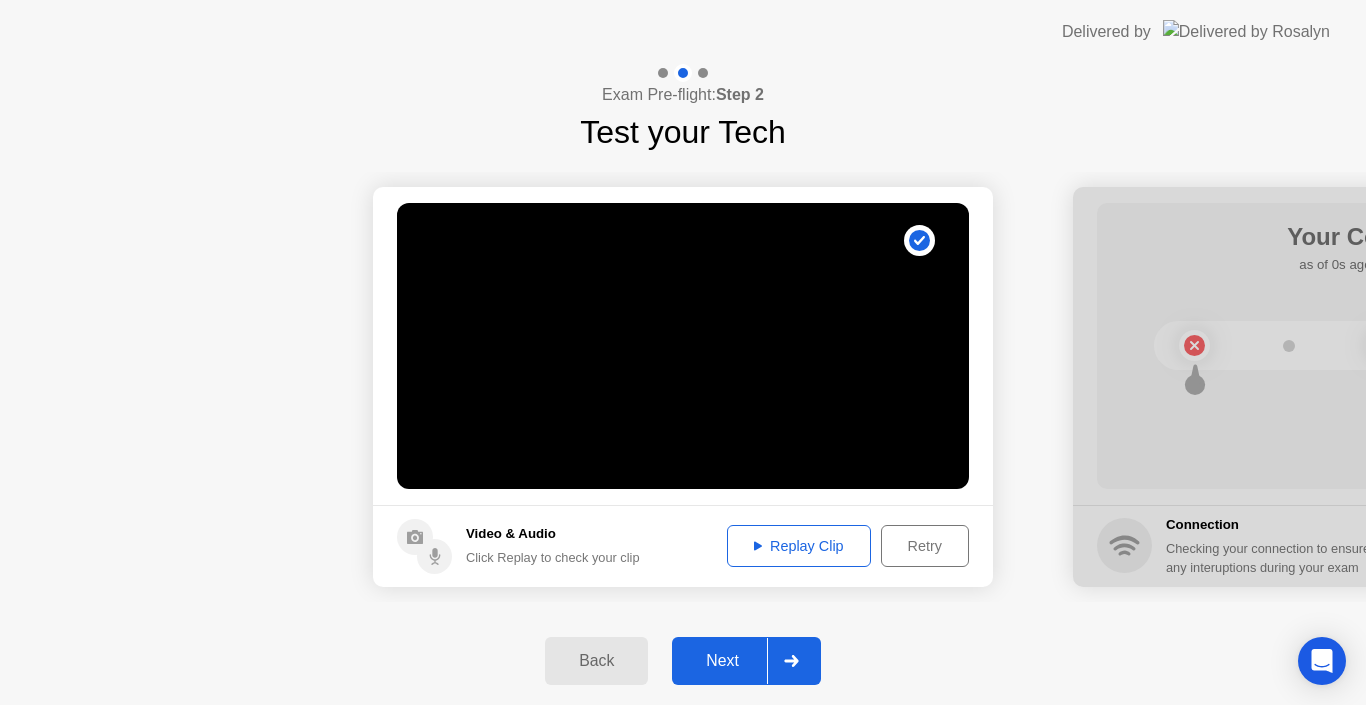 click on "Replay Clip" 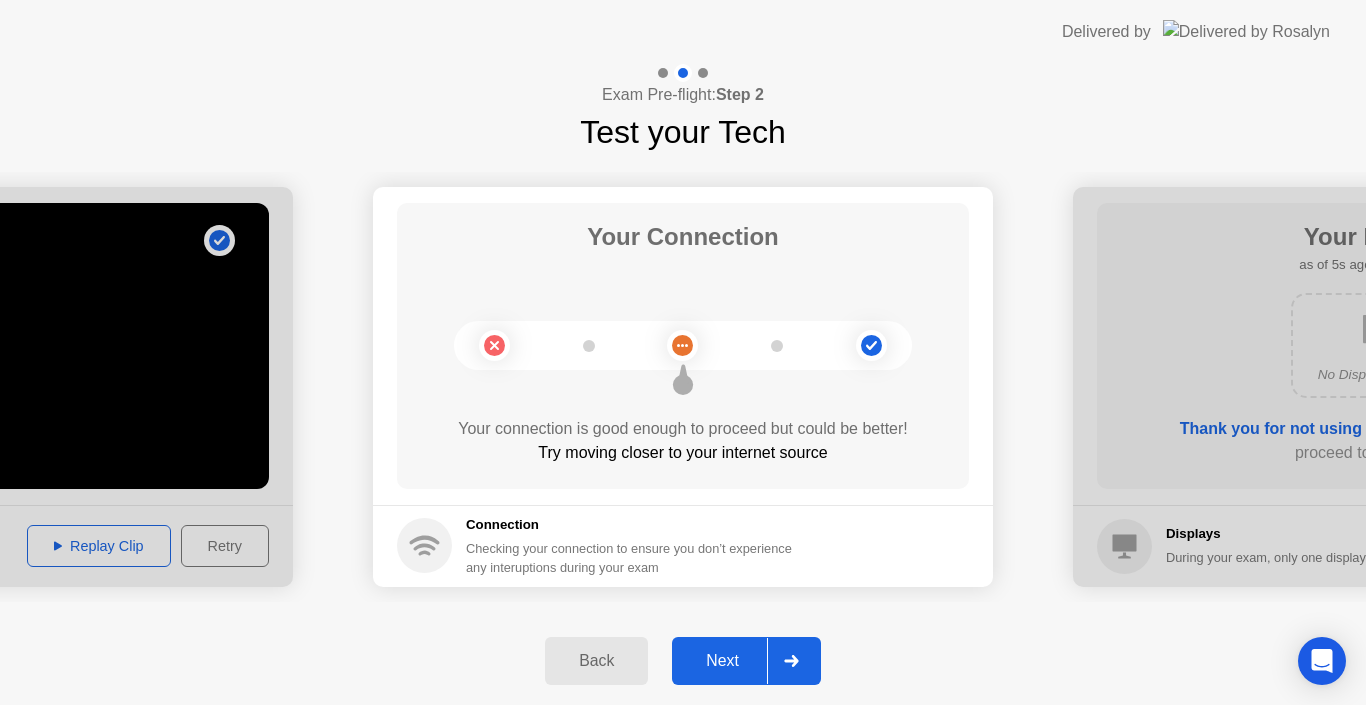 click on "Next" 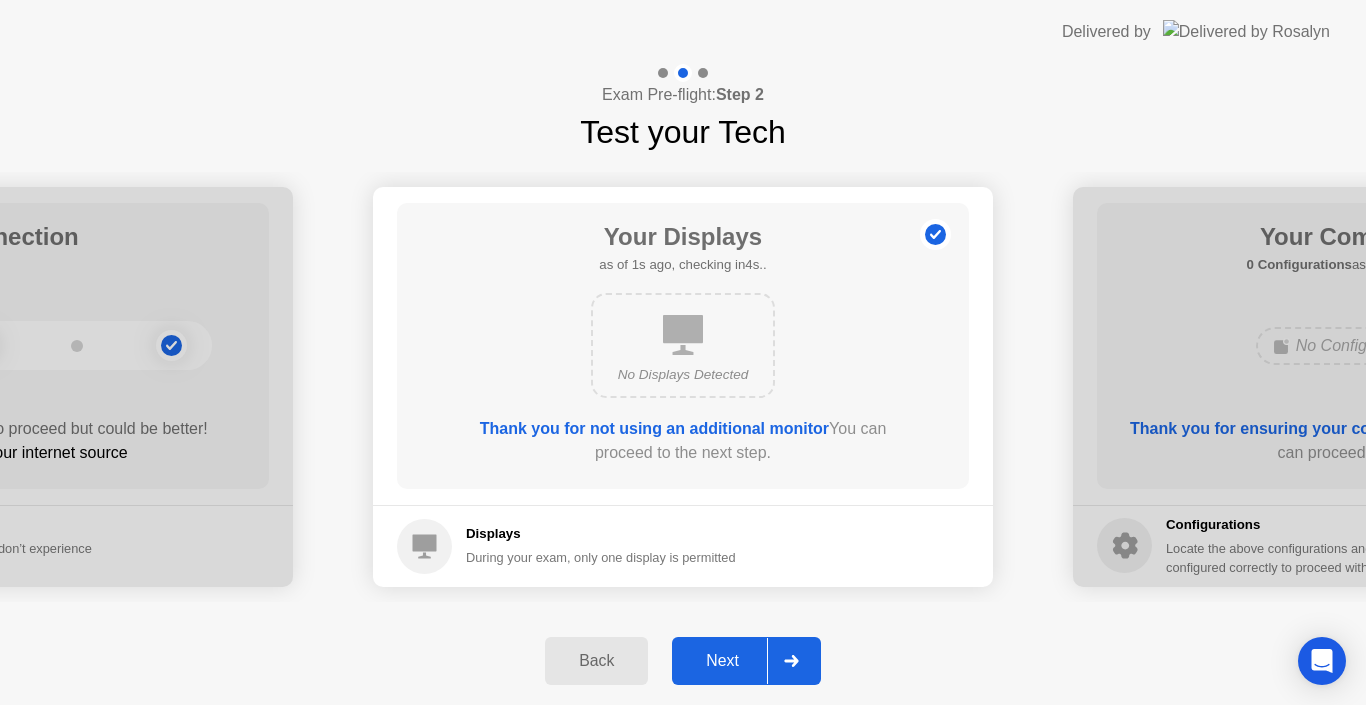 click on "Next" 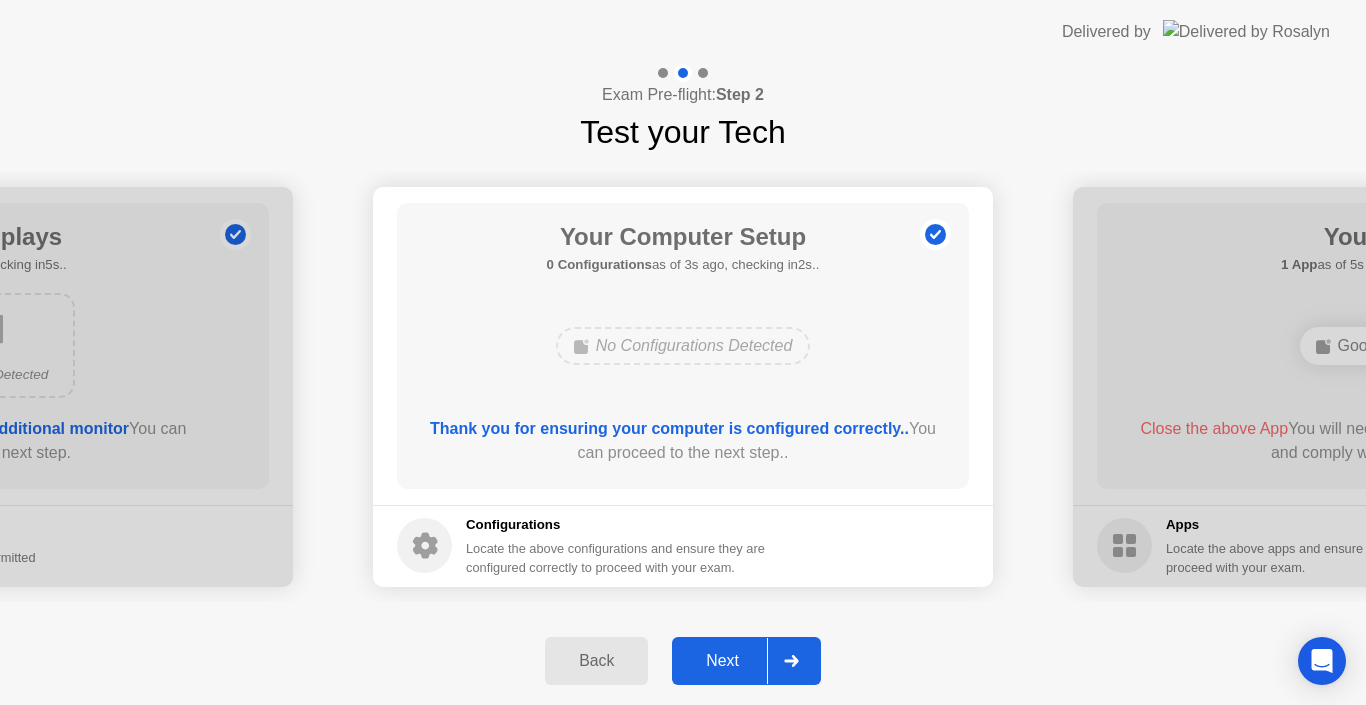 click on "Next" 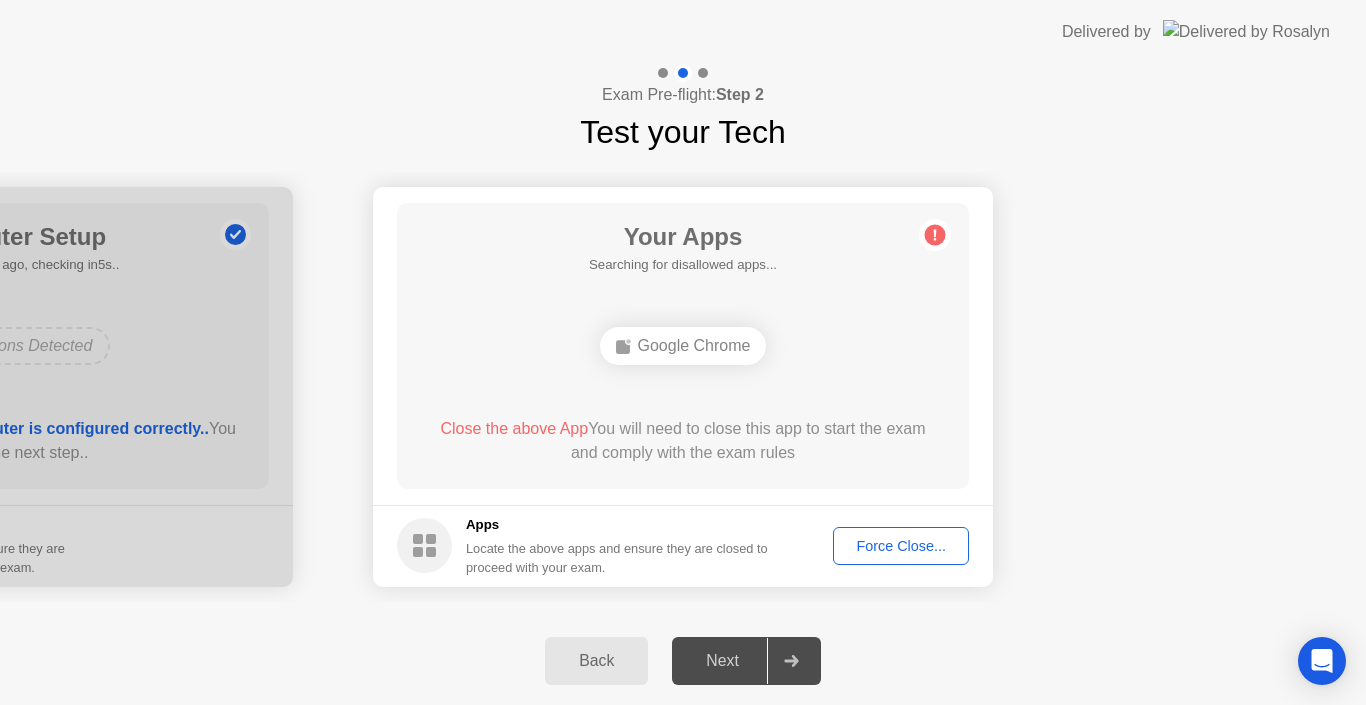 click on "Force Close..." 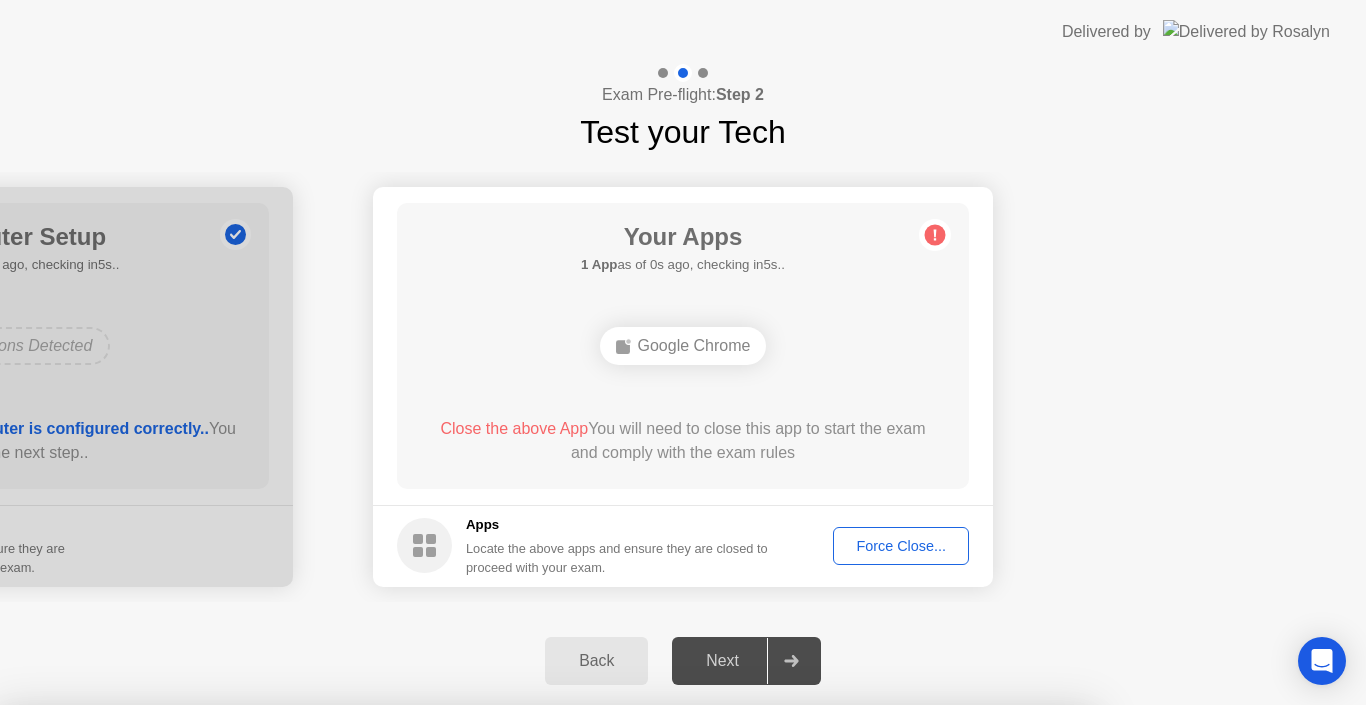 click on "Confirm" at bounding box center [613, 981] 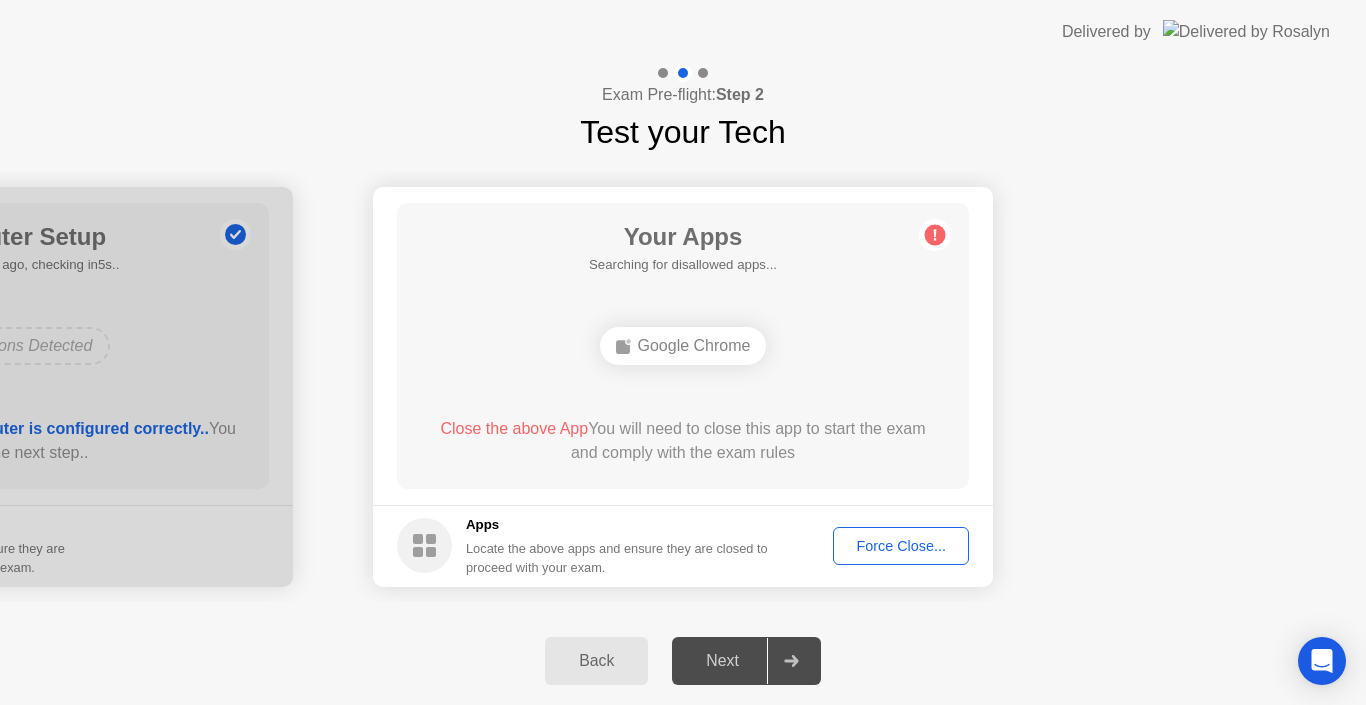 click on "Force Close..." 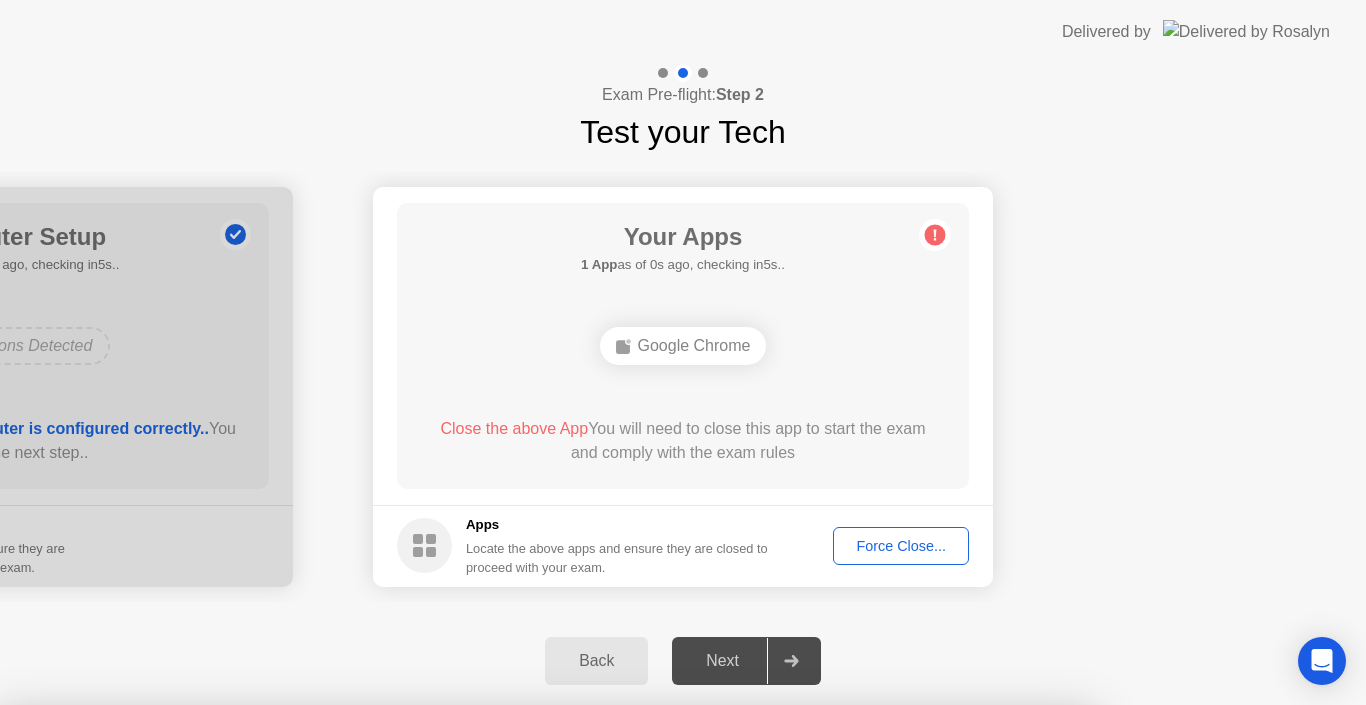 click on "Confirm" at bounding box center (613, 981) 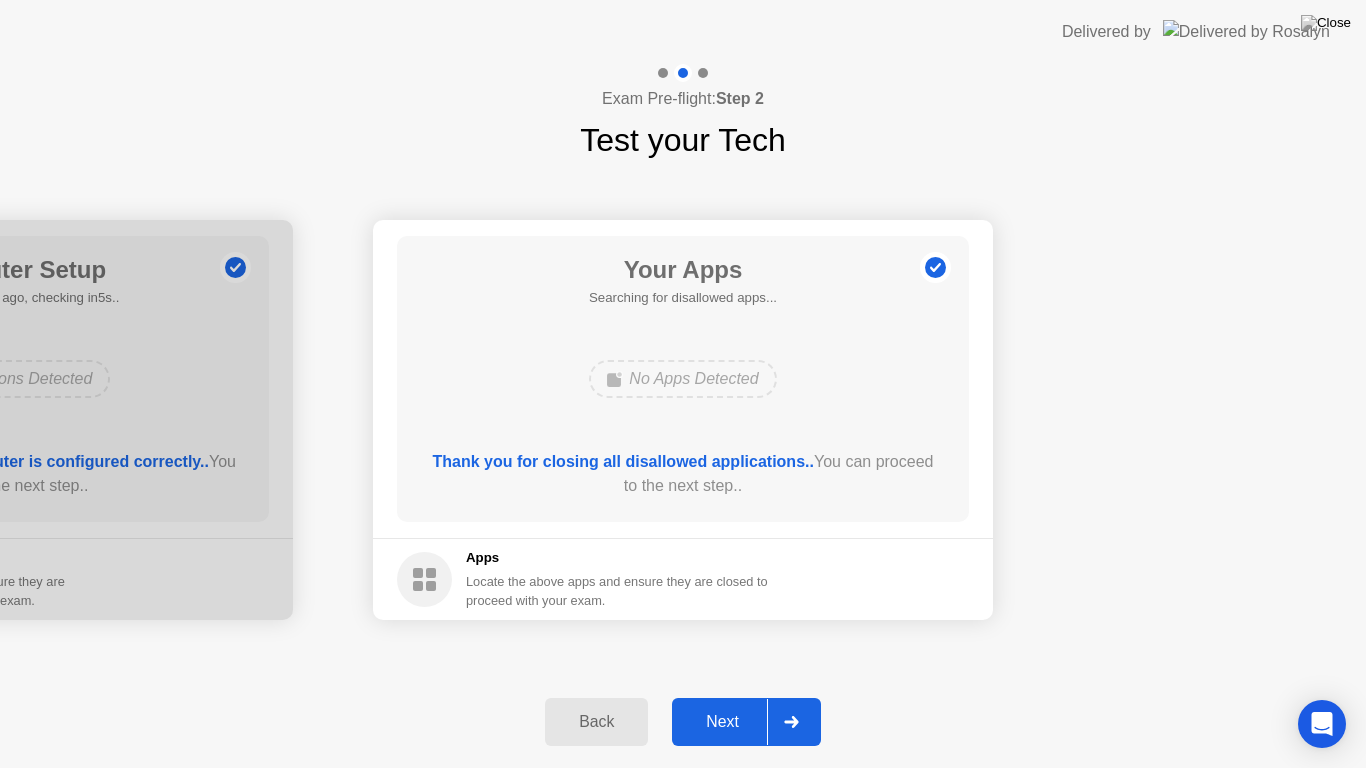 click on "Next" 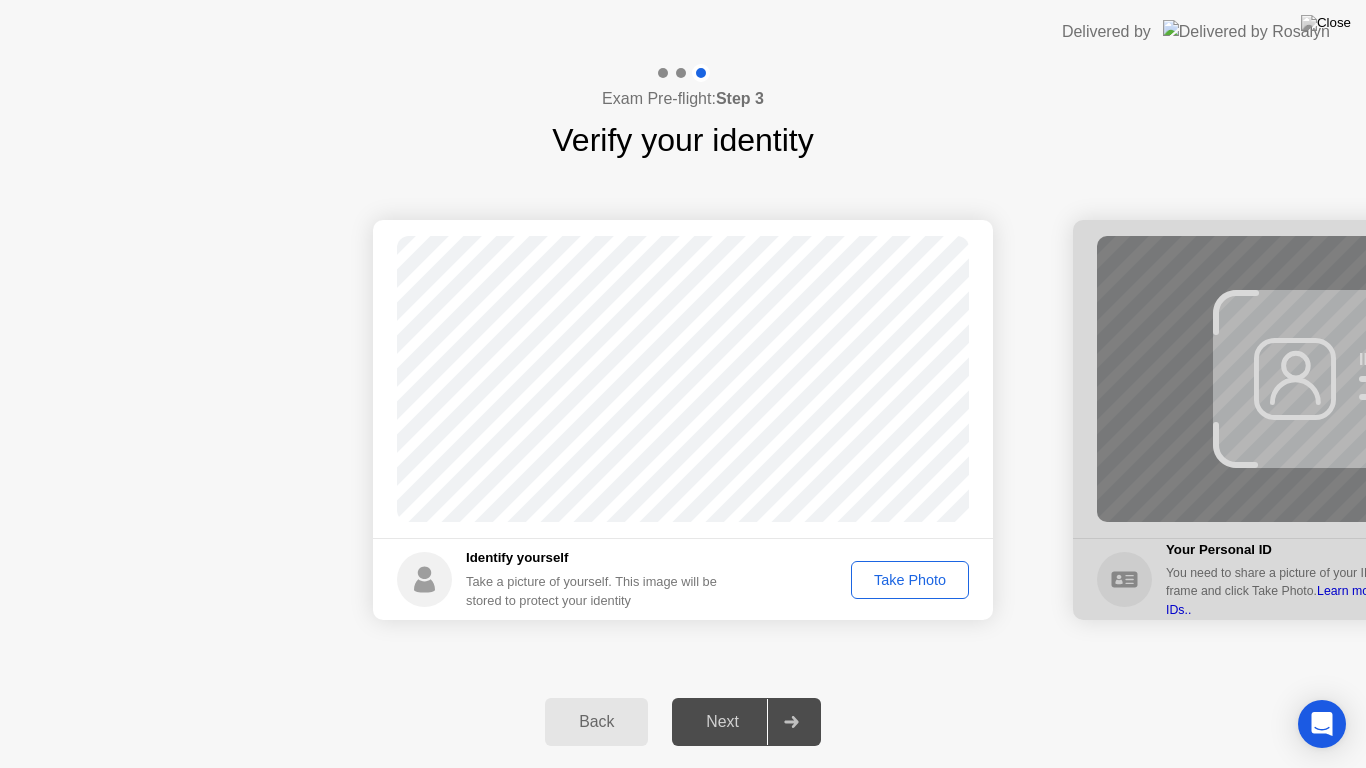 click on "Take Photo" 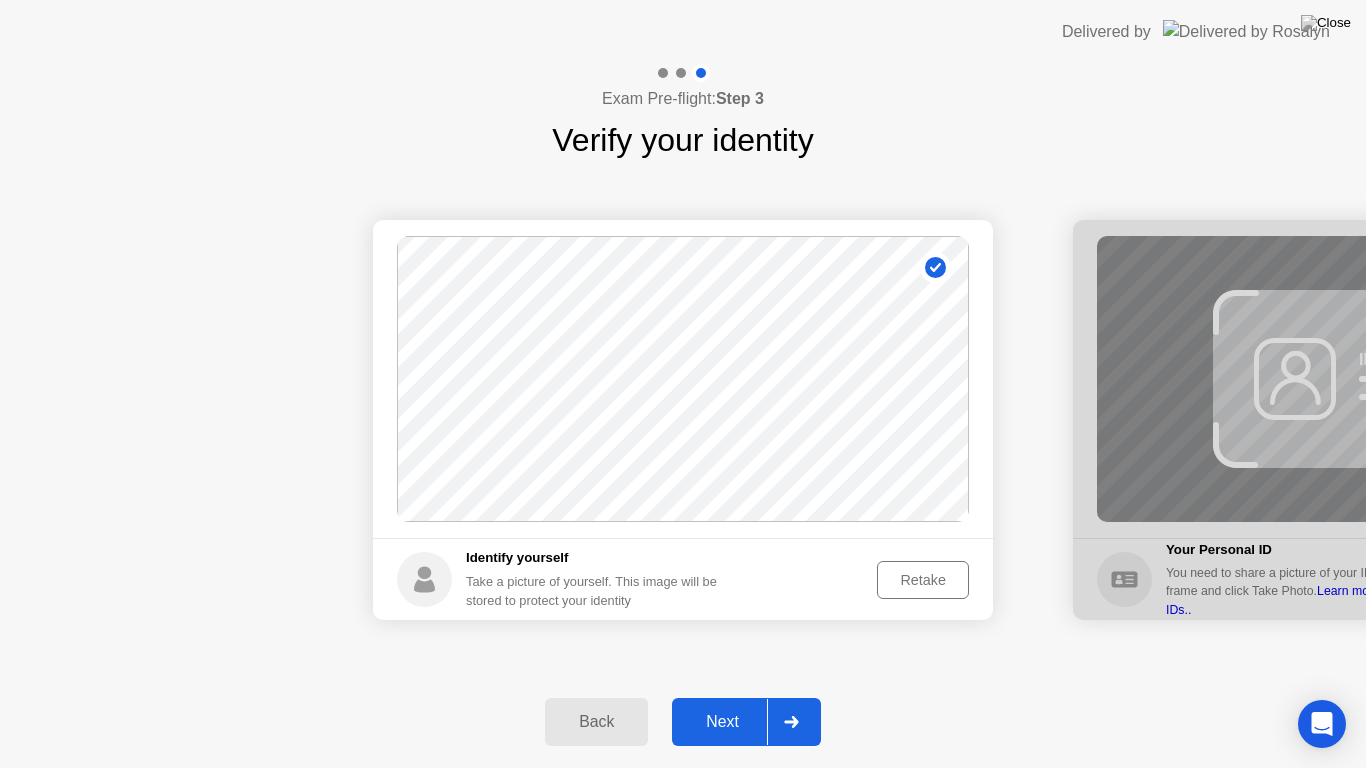 click on "Next" 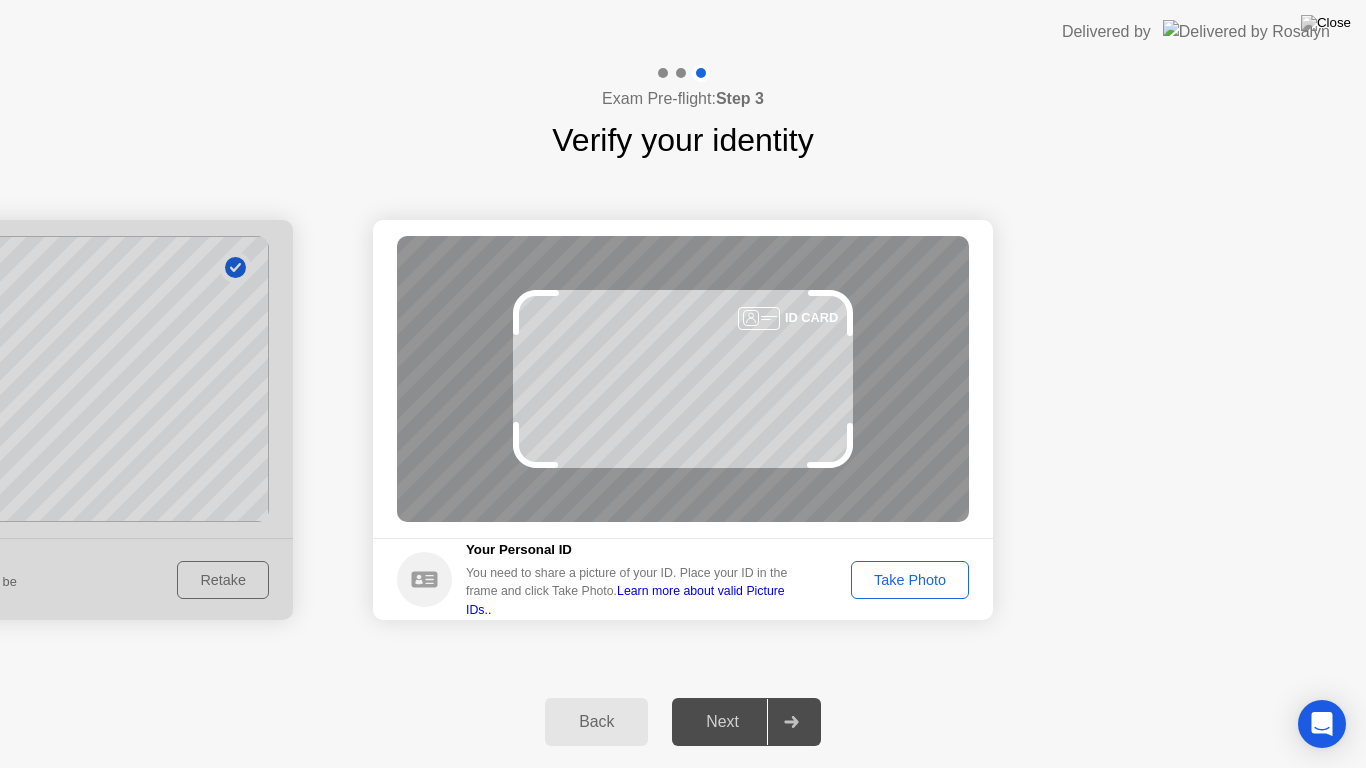 click on "Take Photo" 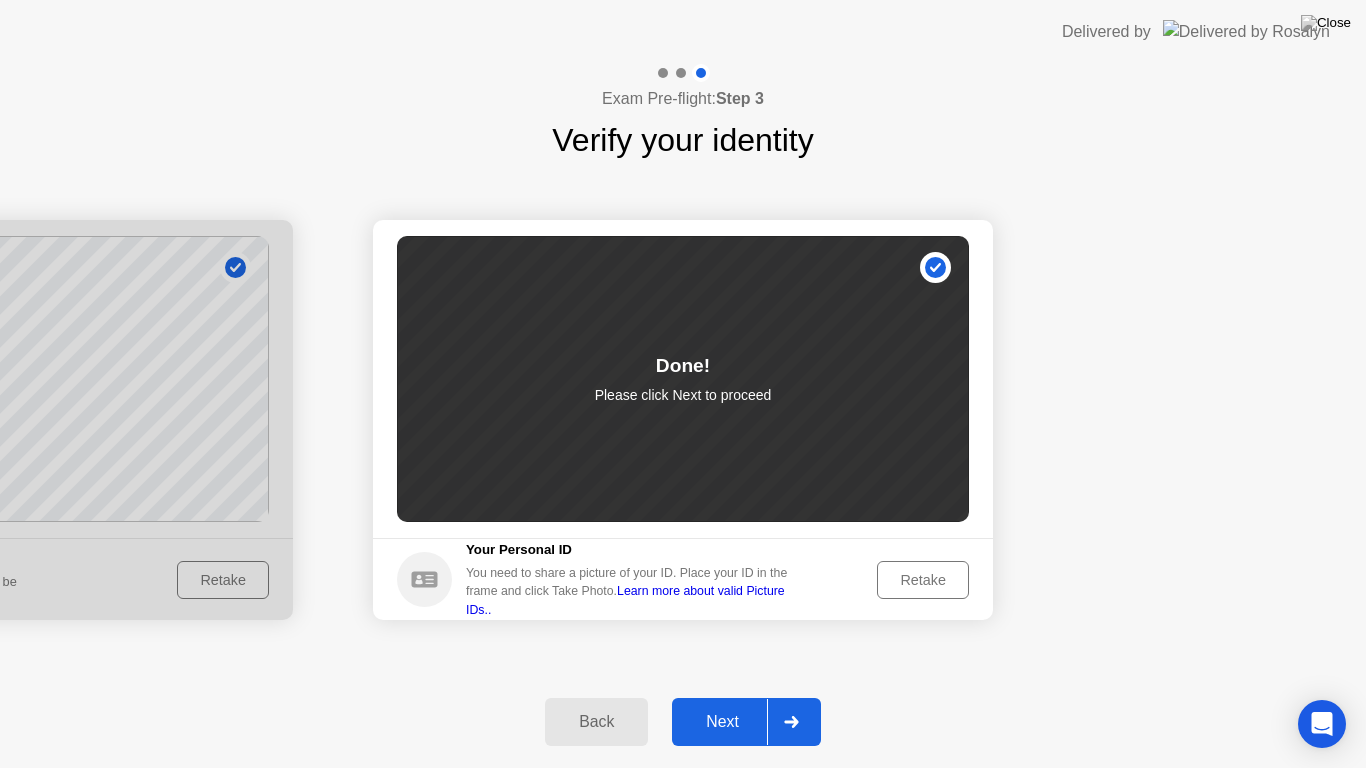 click on "Next" 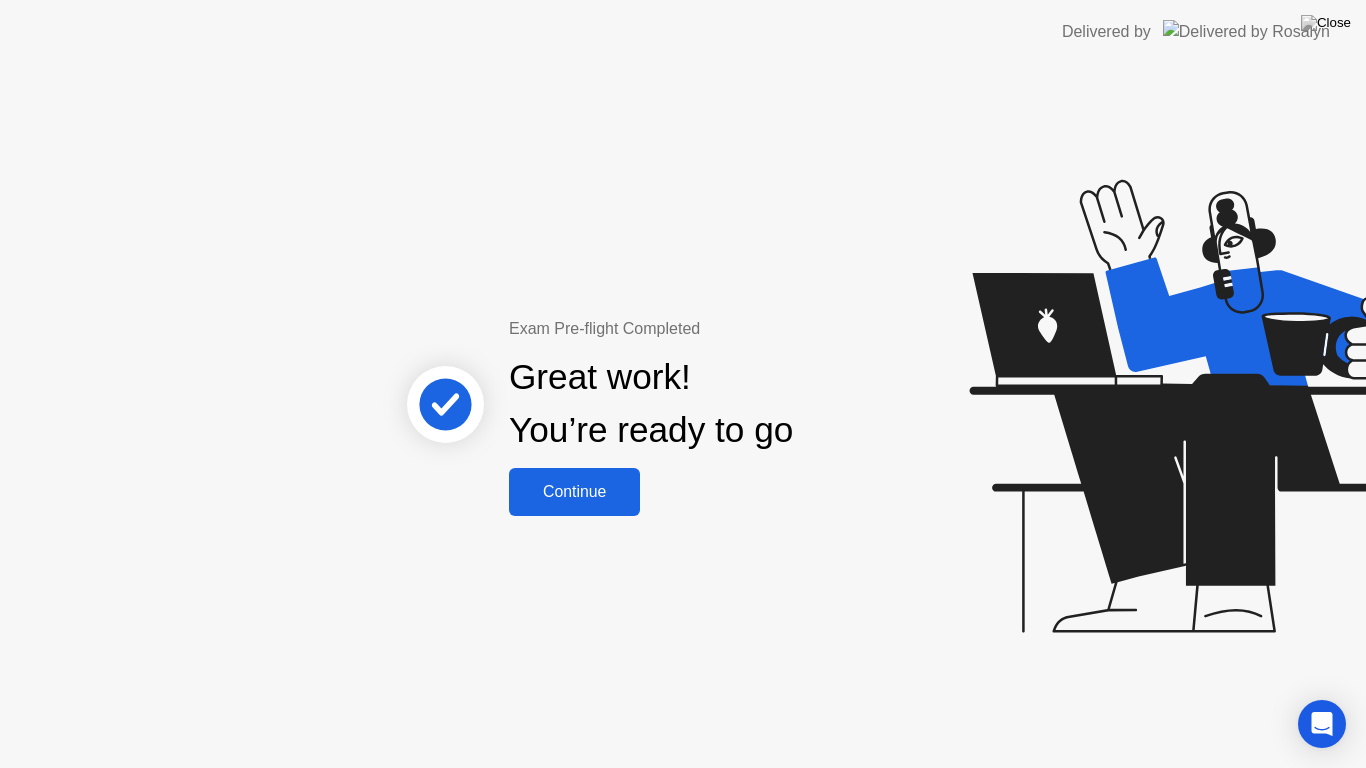 click on "Continue" 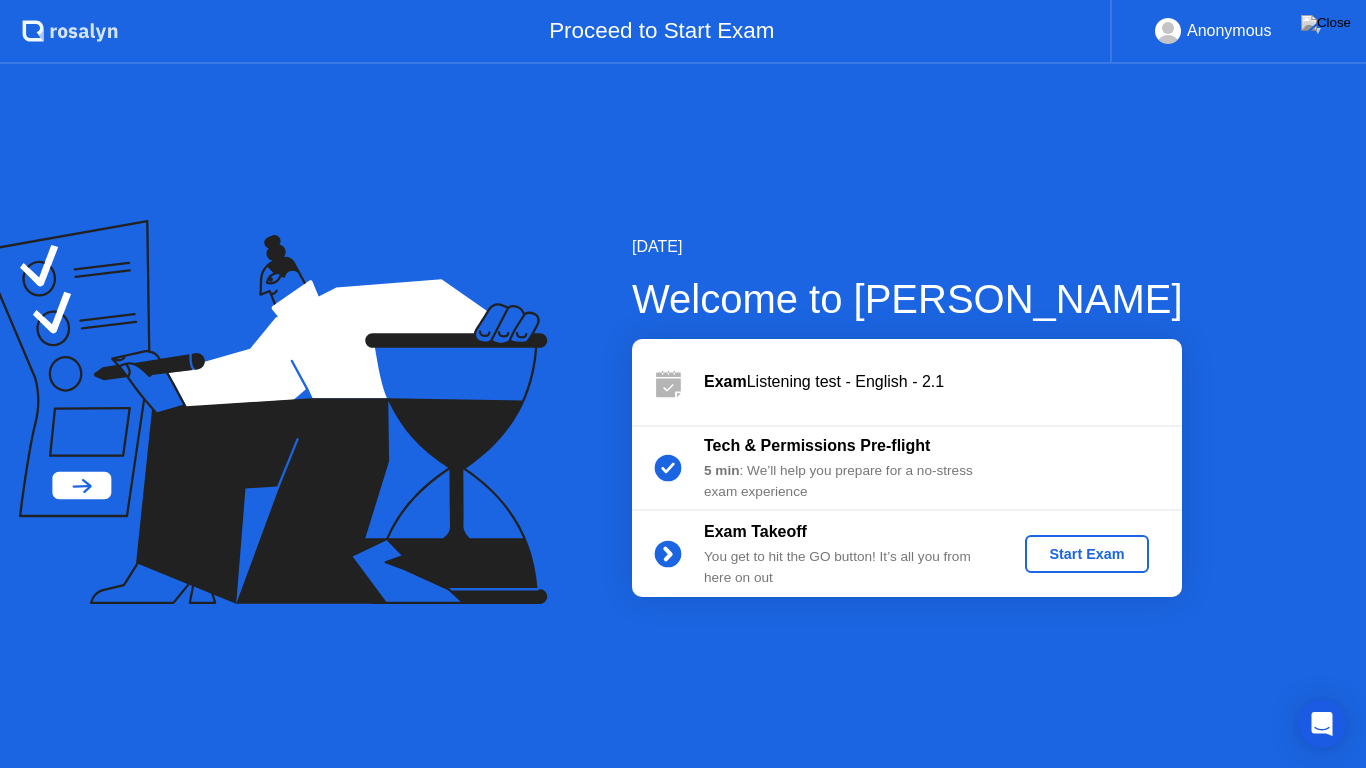 click on "Start Exam" 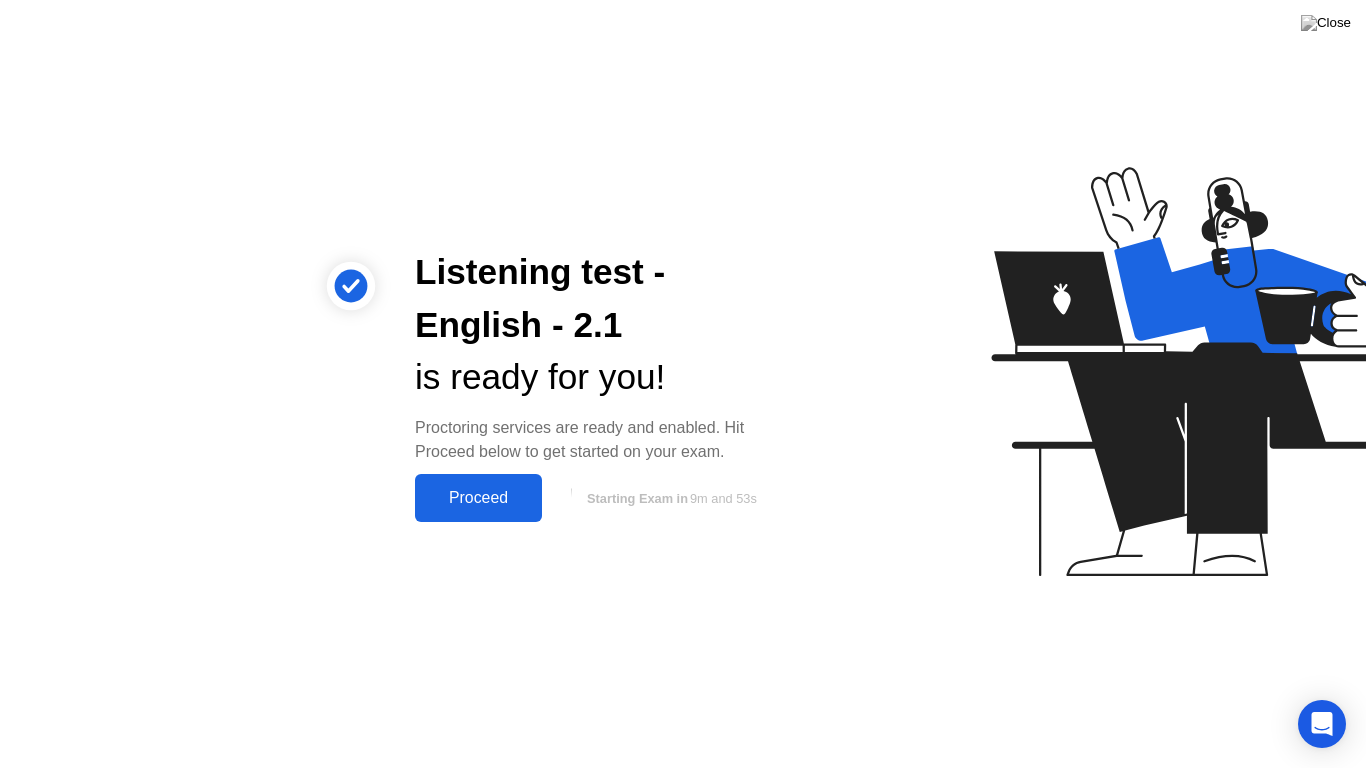 click on "Proceed" 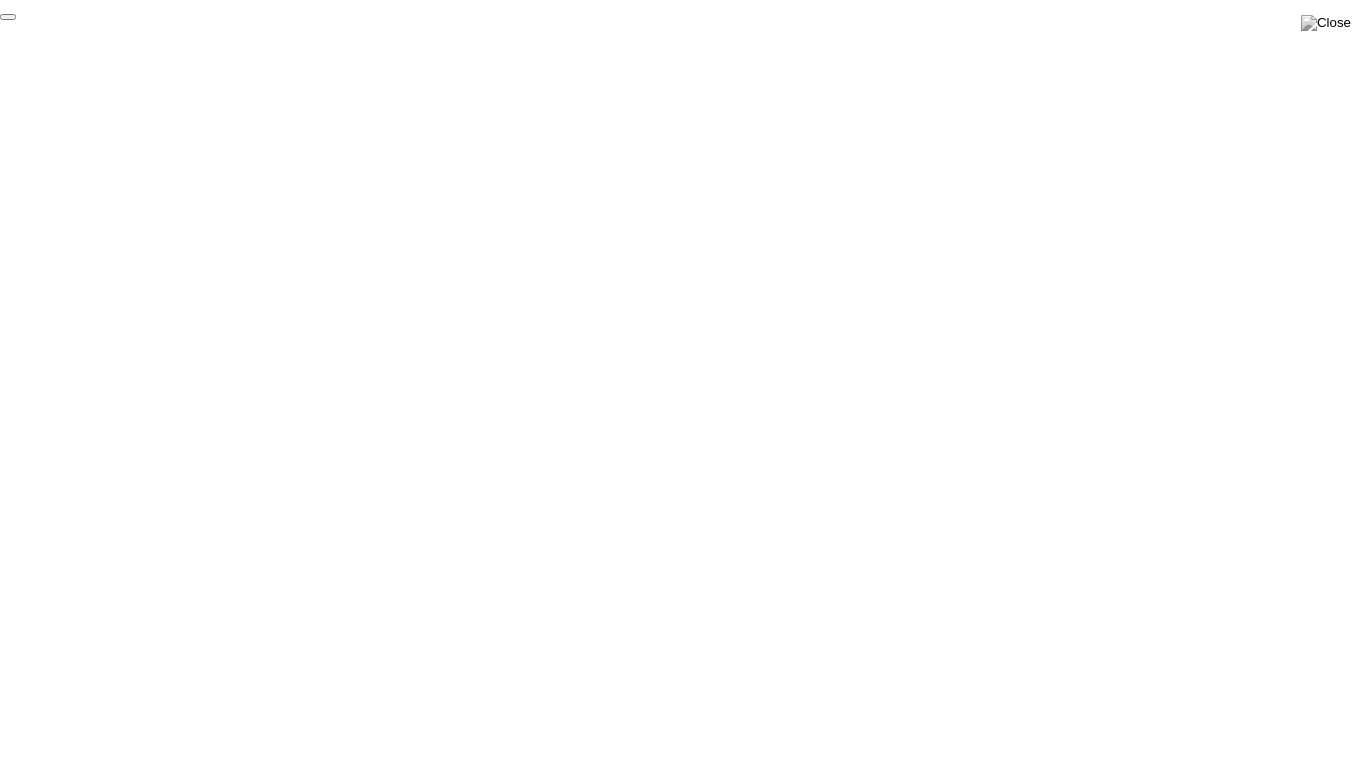 click on "End Proctoring Session" 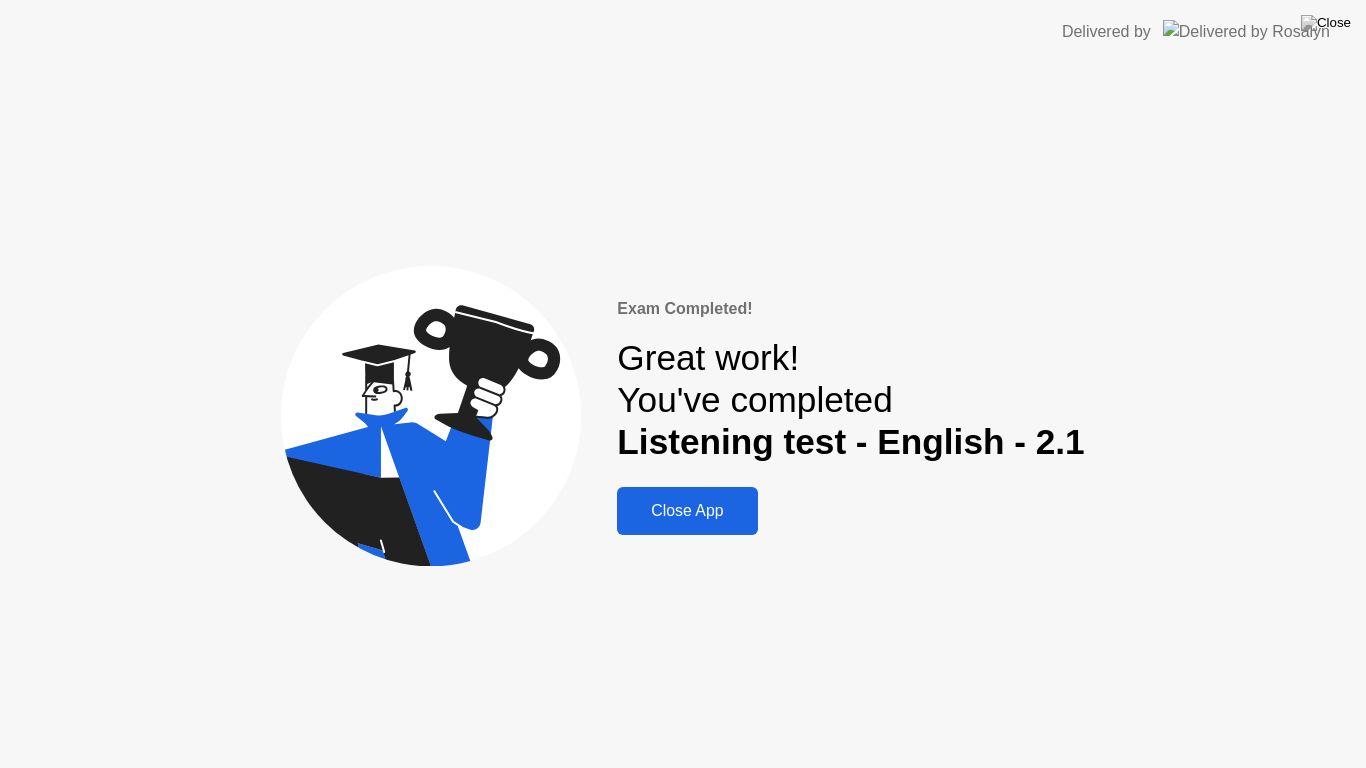 click on "Close App" 